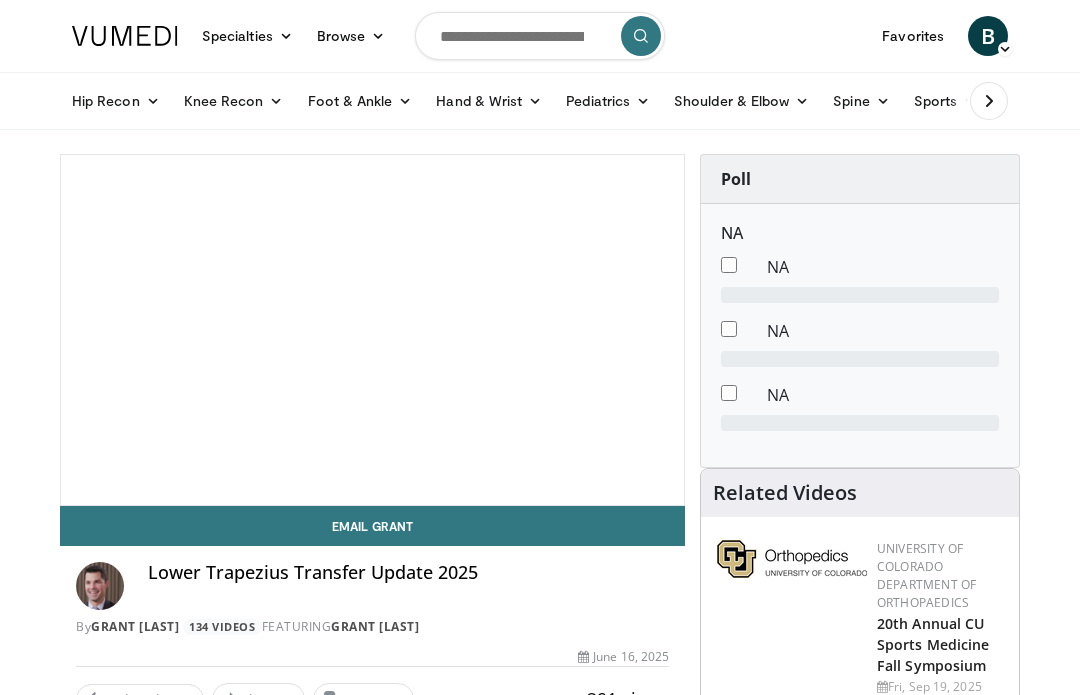 scroll, scrollTop: 0, scrollLeft: 0, axis: both 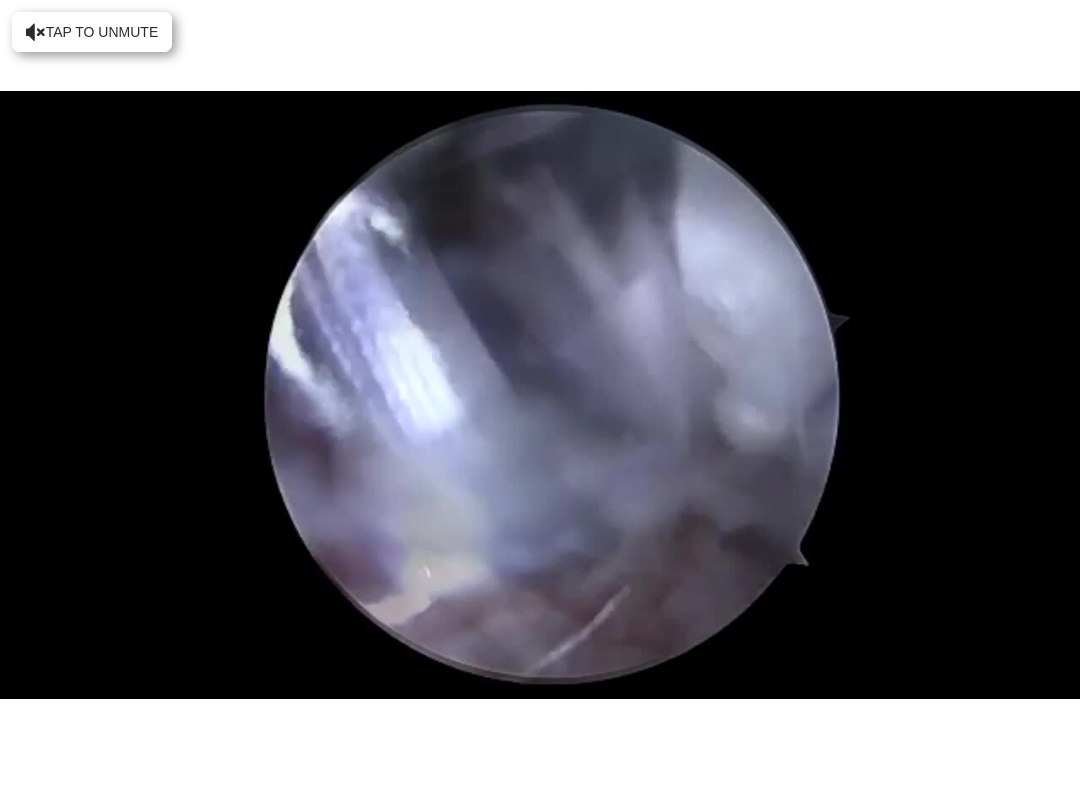 click on "10 seconds
Tap to unmute" at bounding box center [540, 395] 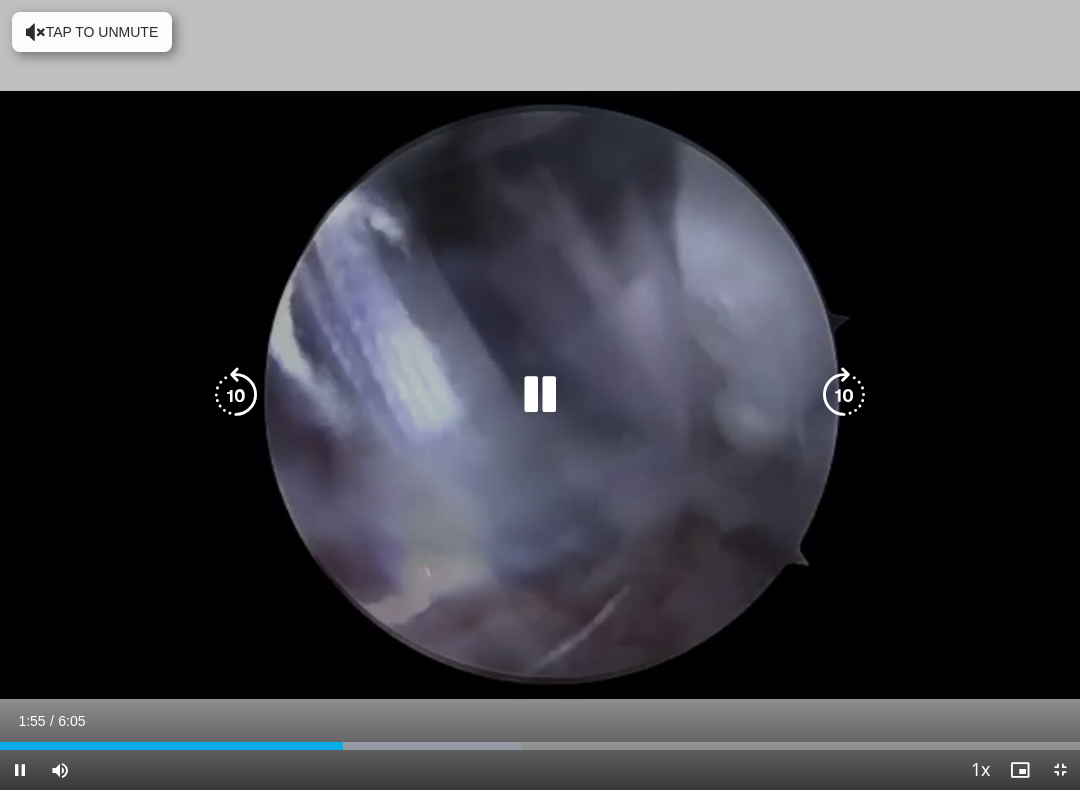 click at bounding box center [844, 395] 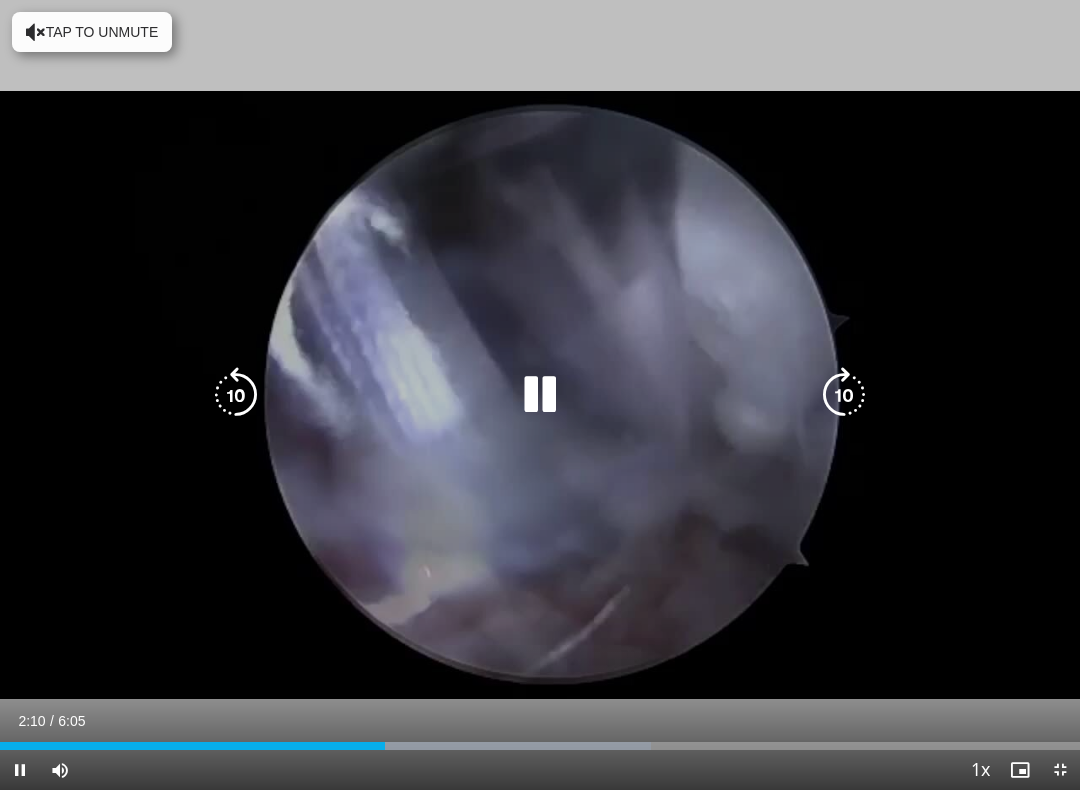 click at bounding box center (844, 395) 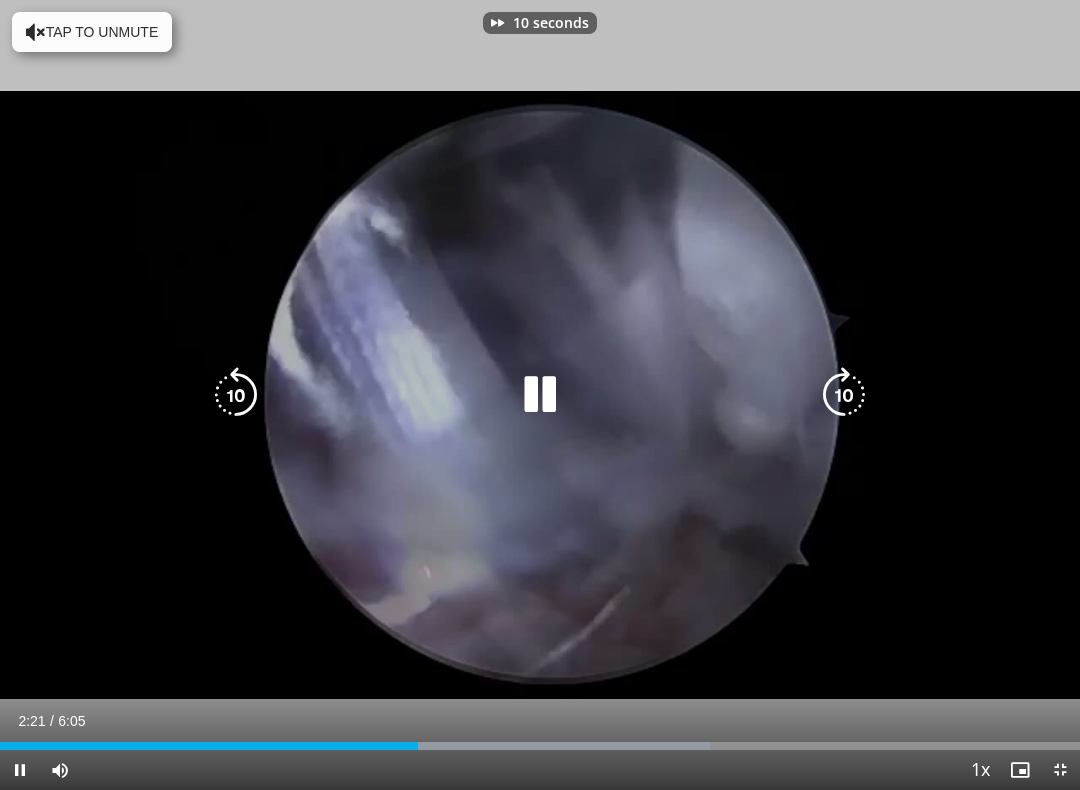 click at bounding box center [844, 395] 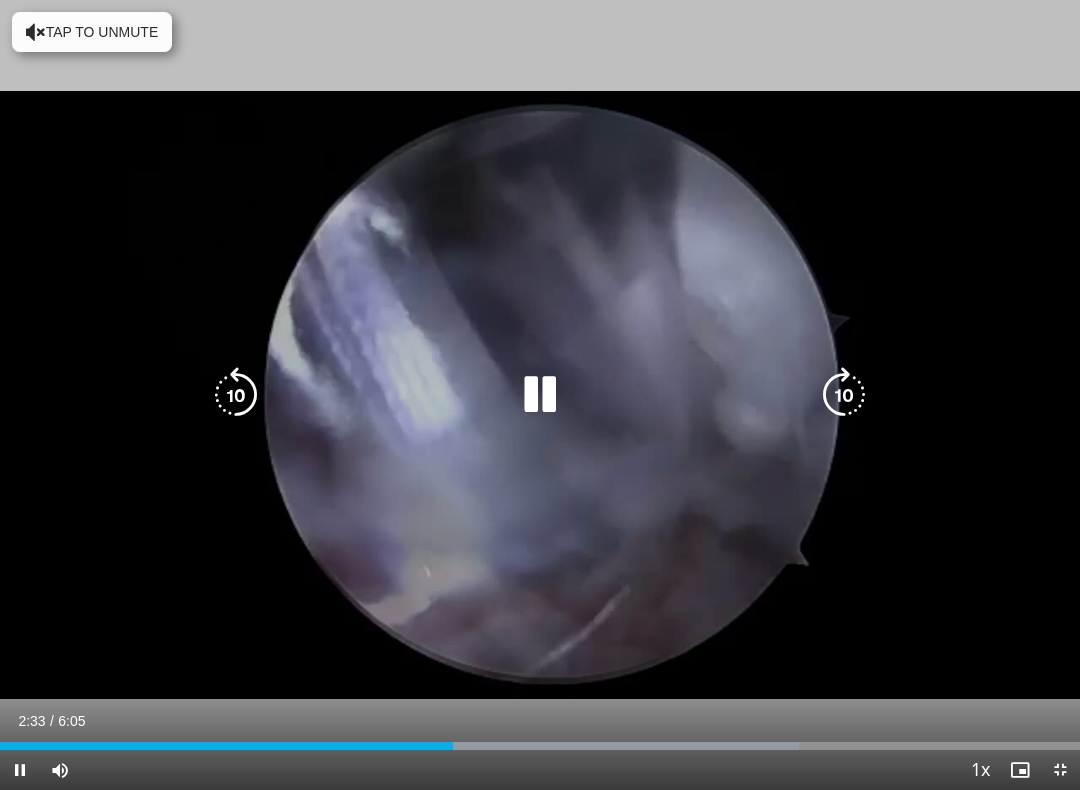 click at bounding box center [844, 395] 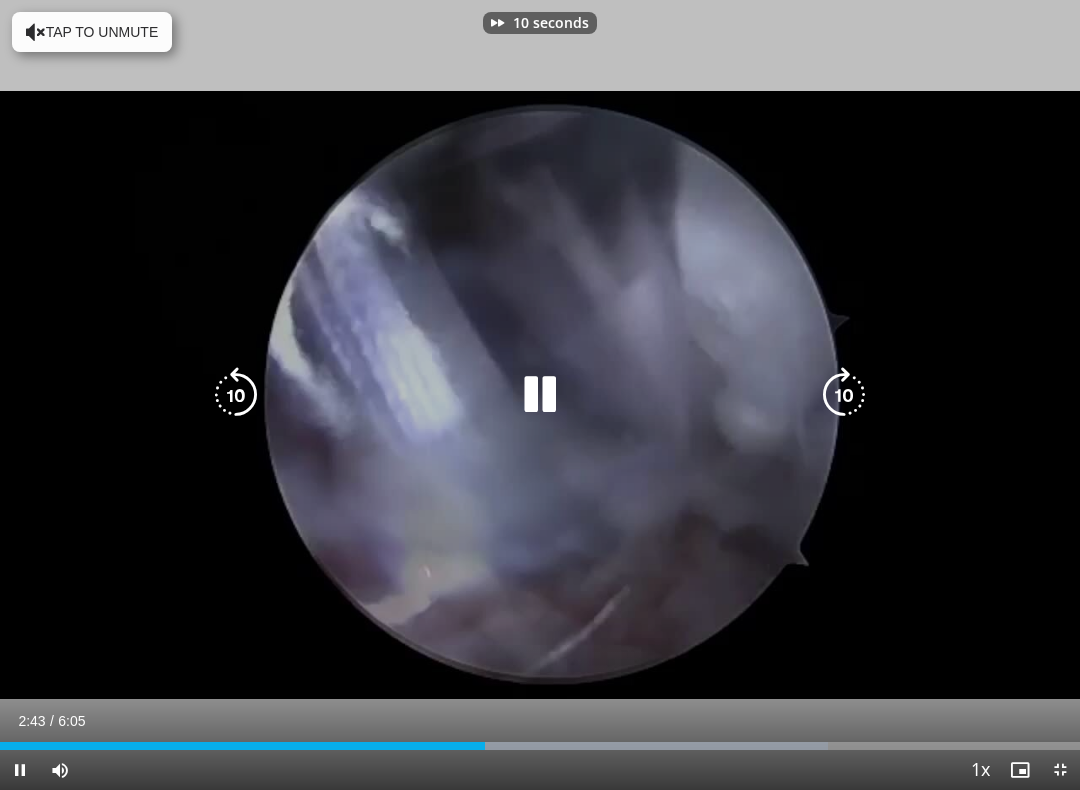 click at bounding box center [844, 395] 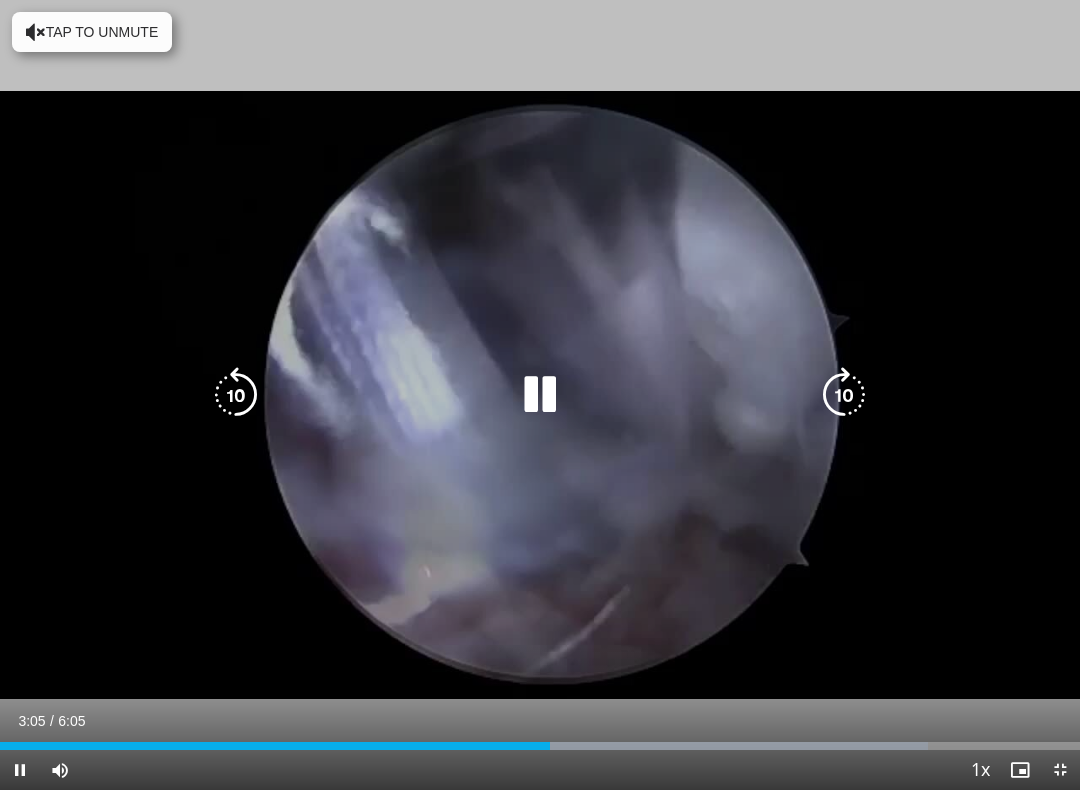 click at bounding box center (540, 395) 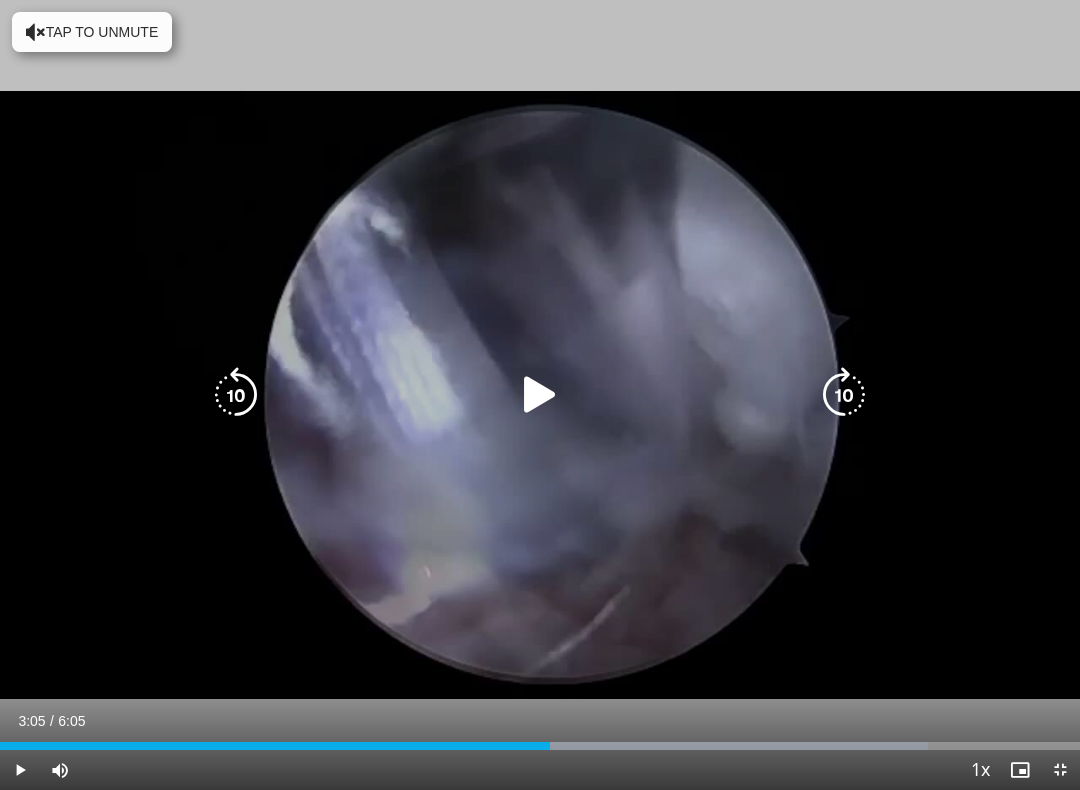 click at bounding box center [540, 395] 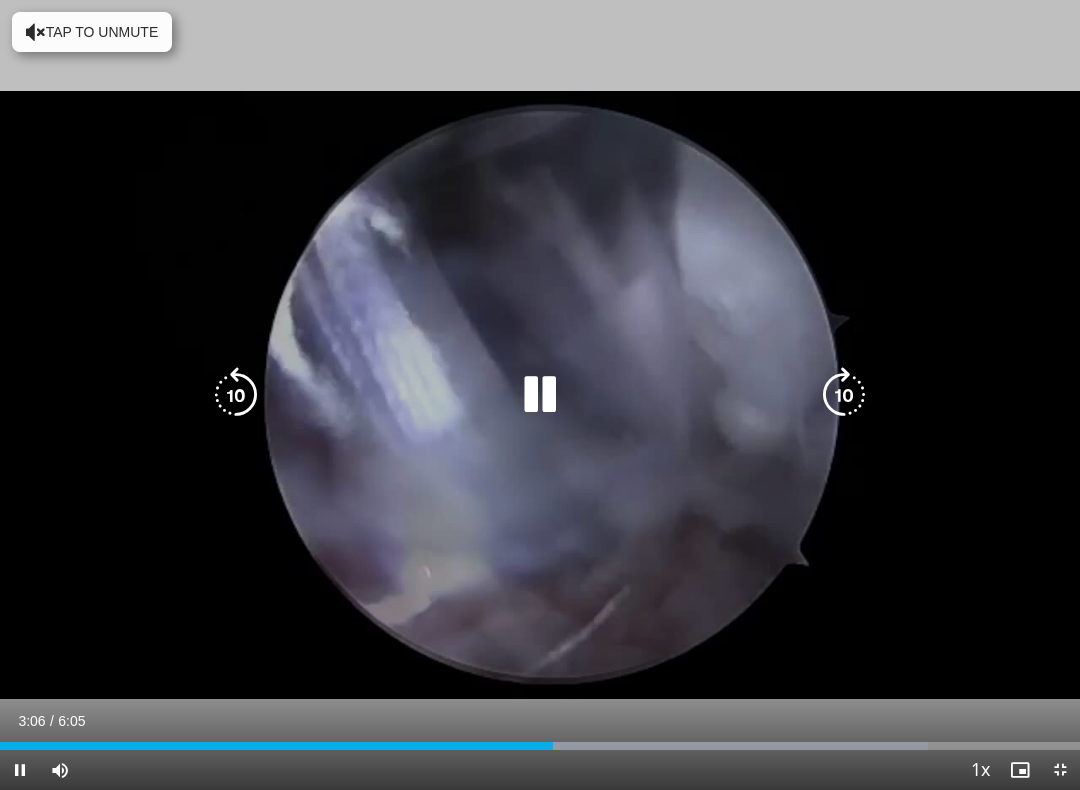 click at bounding box center (844, 395) 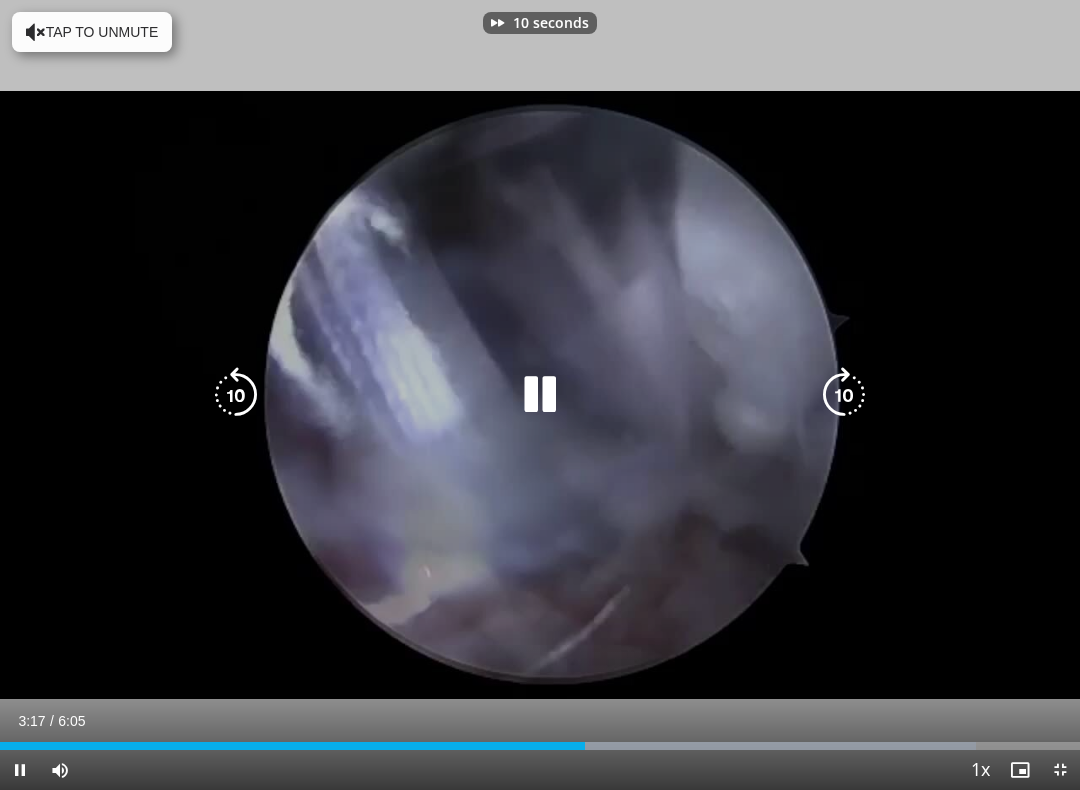 click at bounding box center [844, 395] 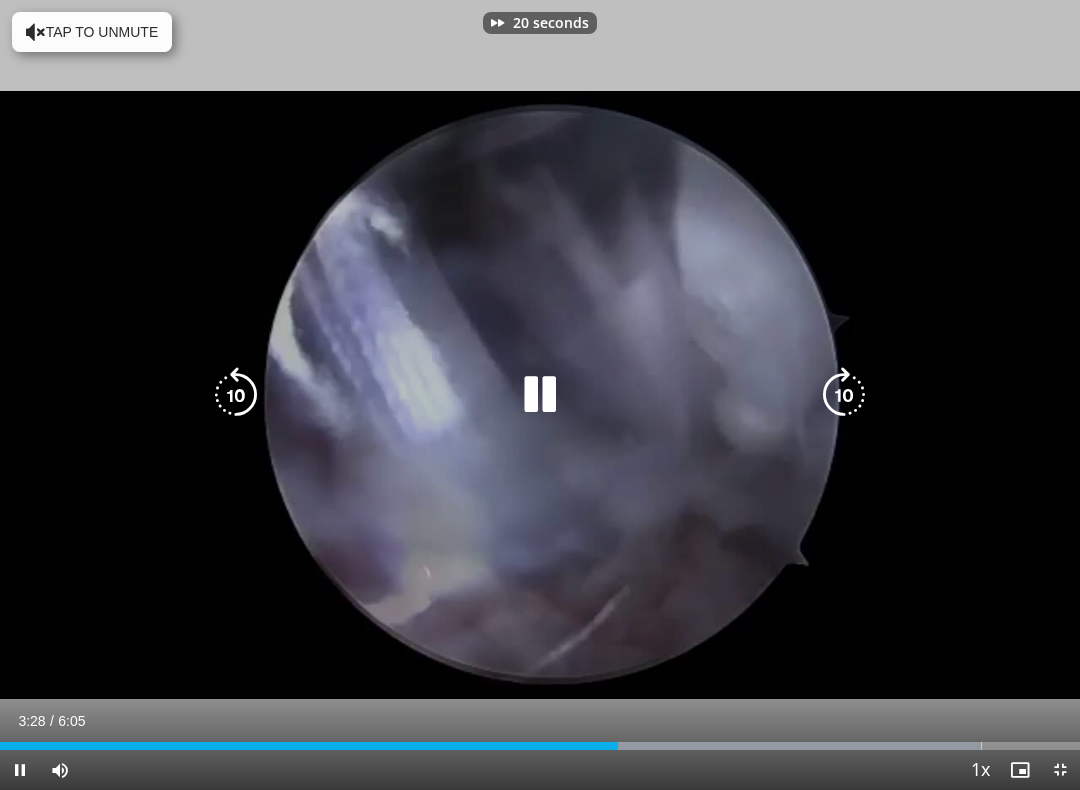 click at bounding box center [844, 395] 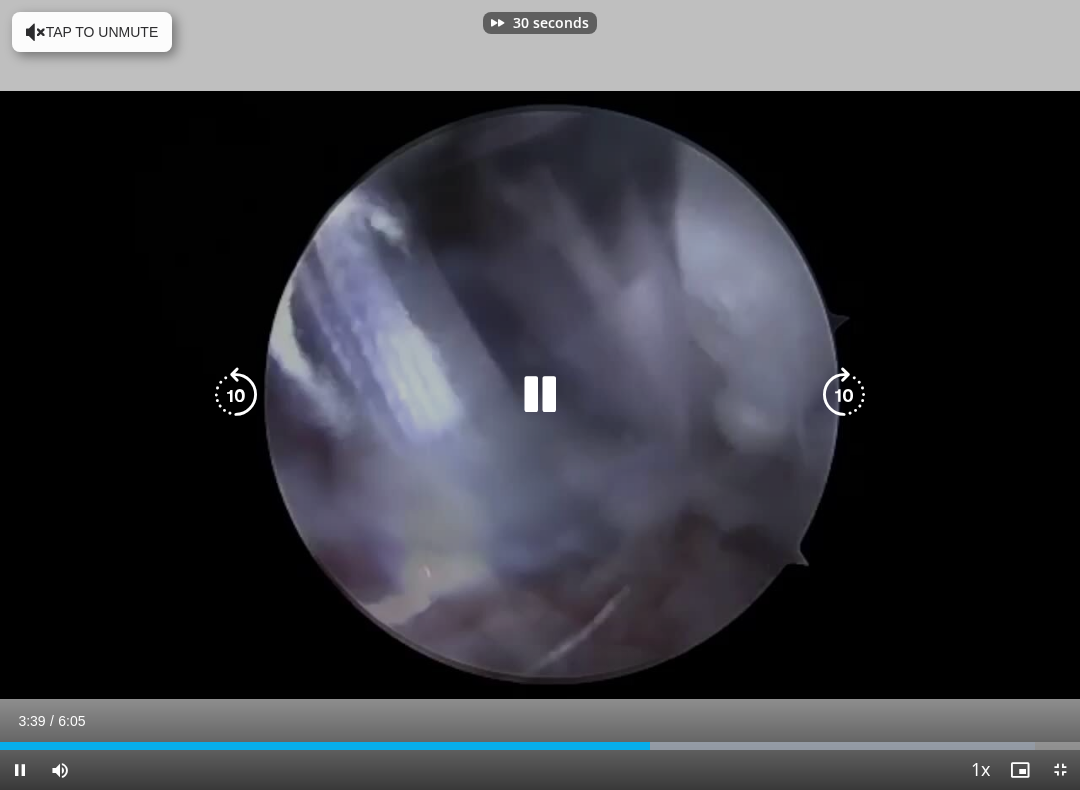 click at bounding box center [844, 395] 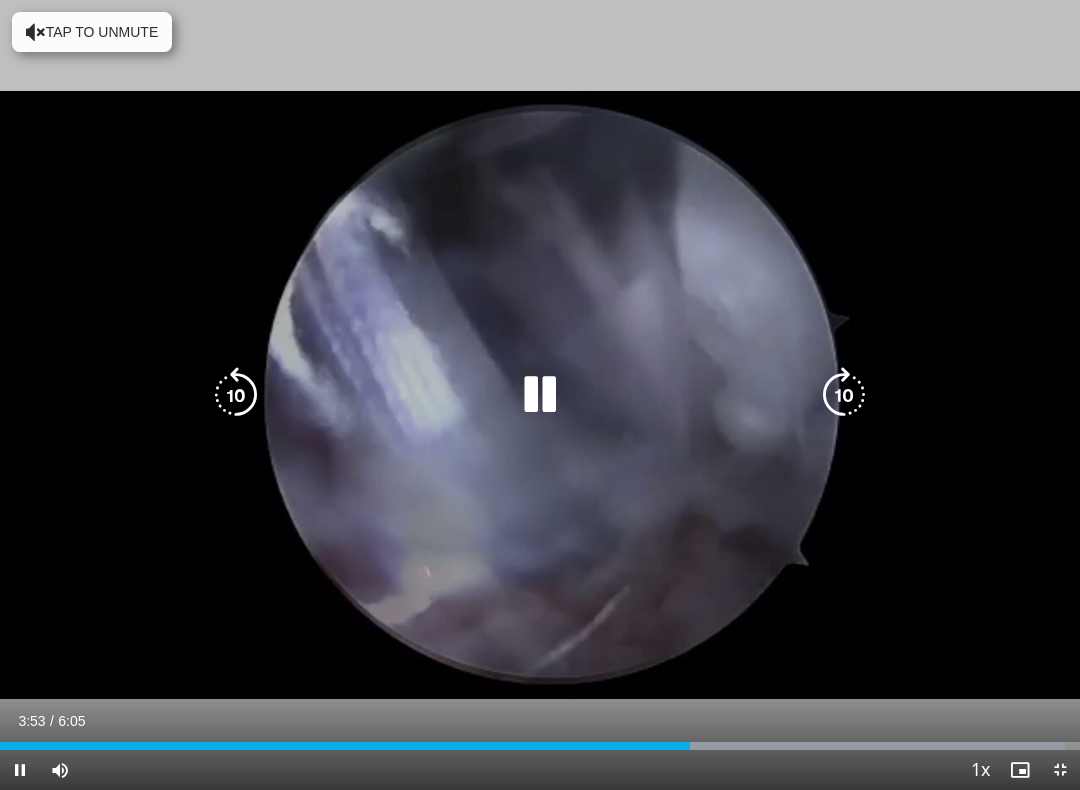 click at bounding box center [844, 395] 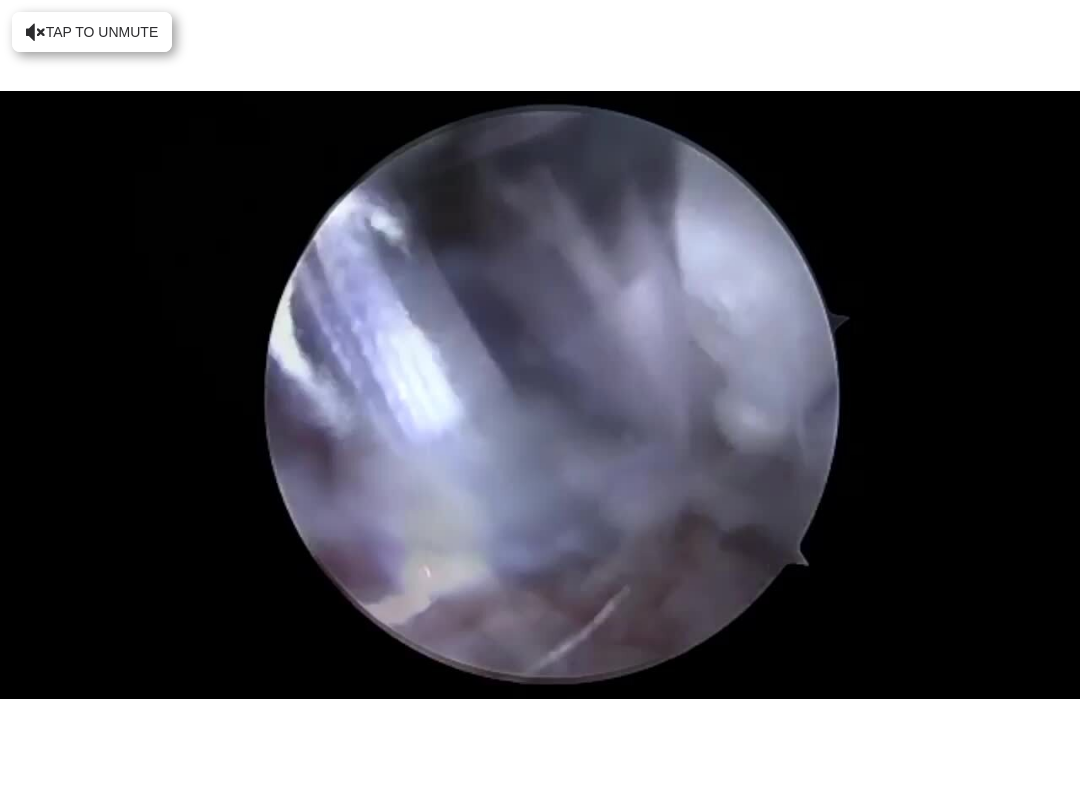 click at bounding box center [844, 395] 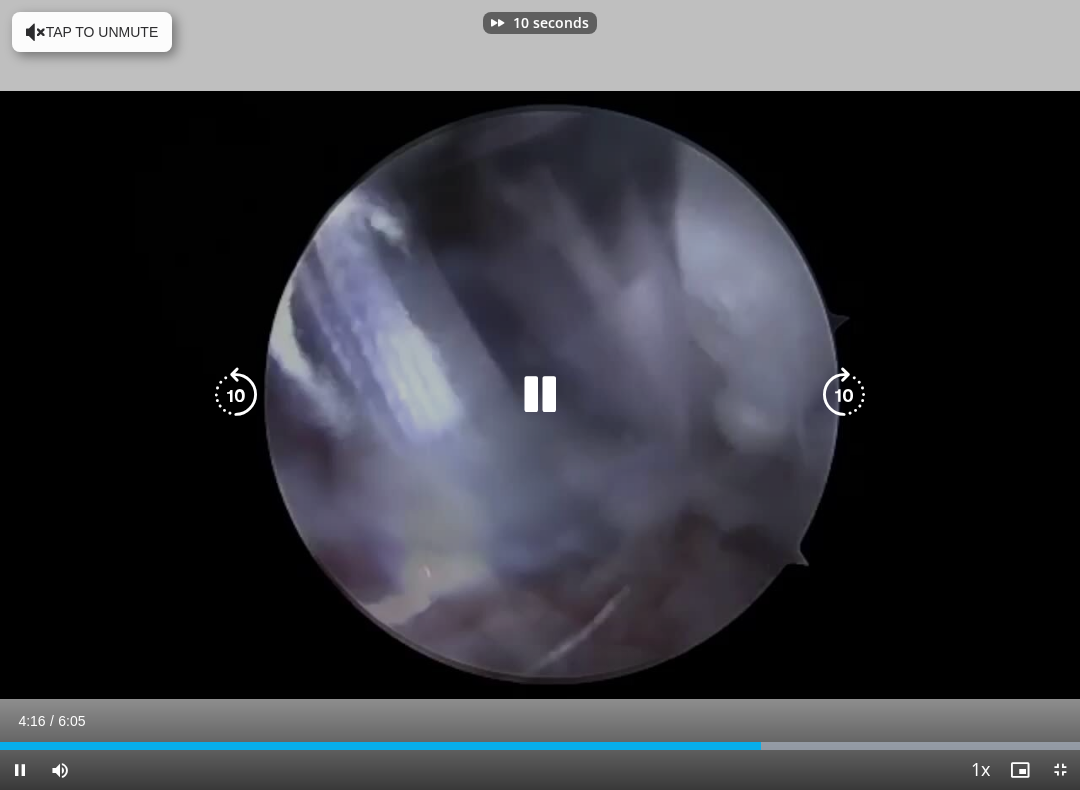click at bounding box center (844, 395) 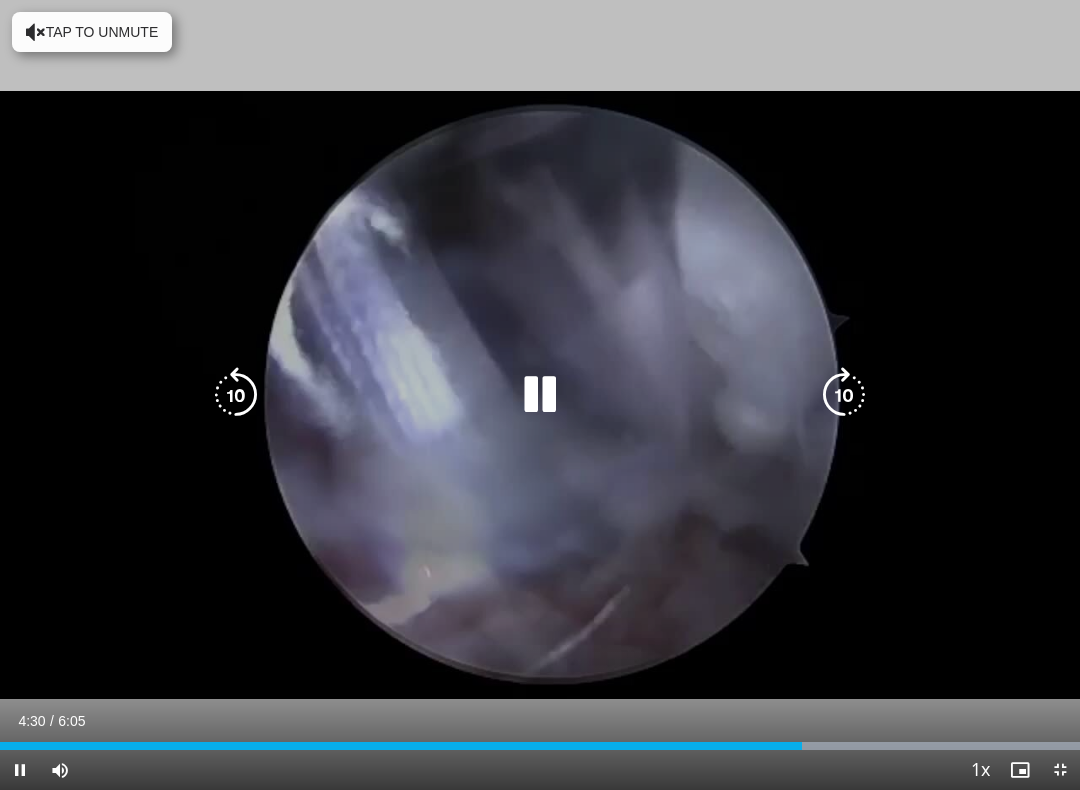 click at bounding box center (844, 395) 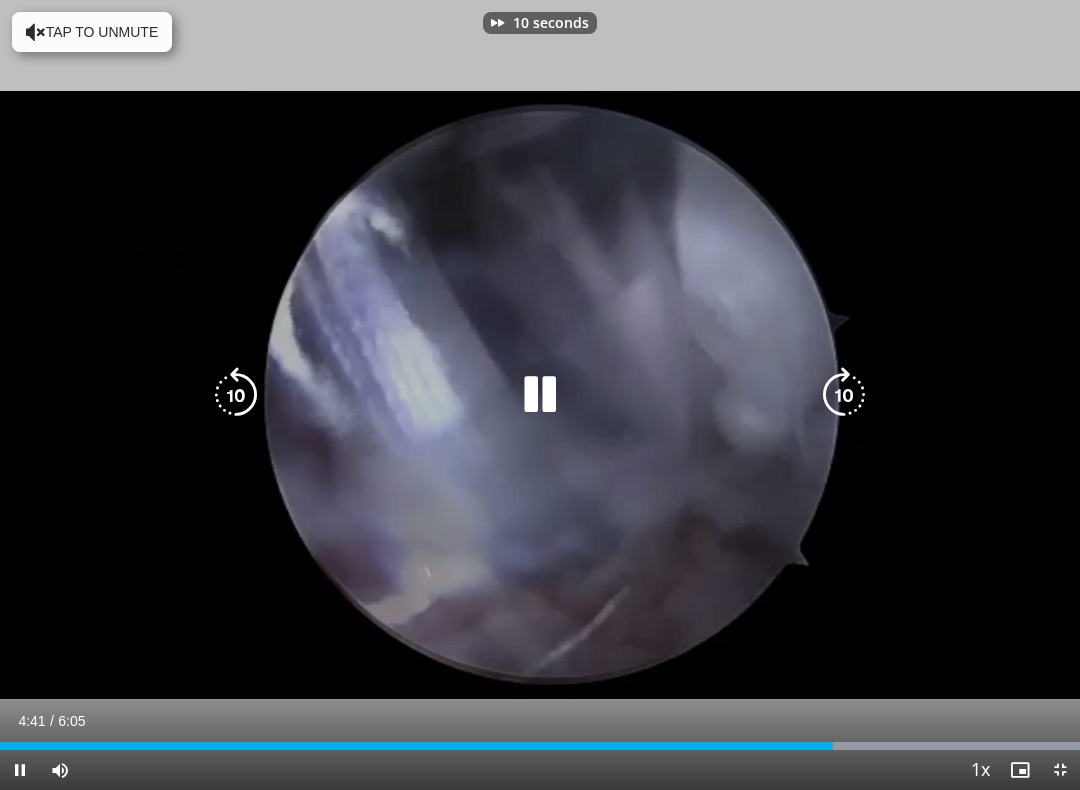 click at bounding box center (844, 395) 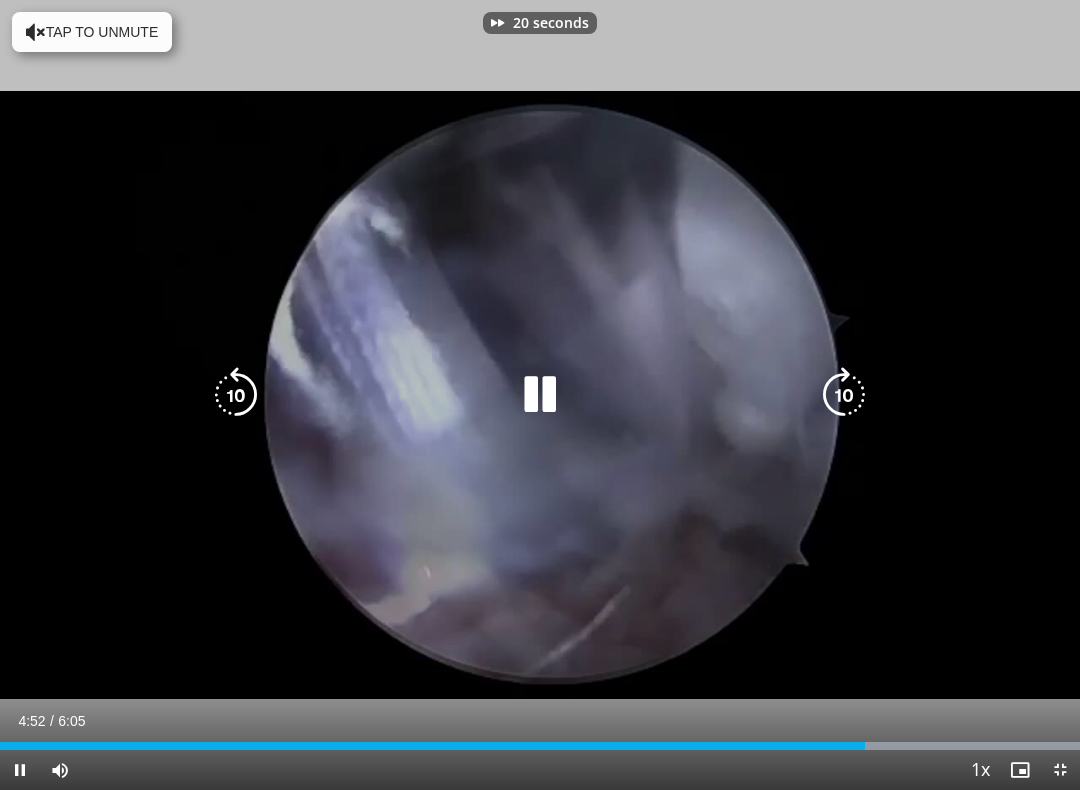 click at bounding box center (844, 395) 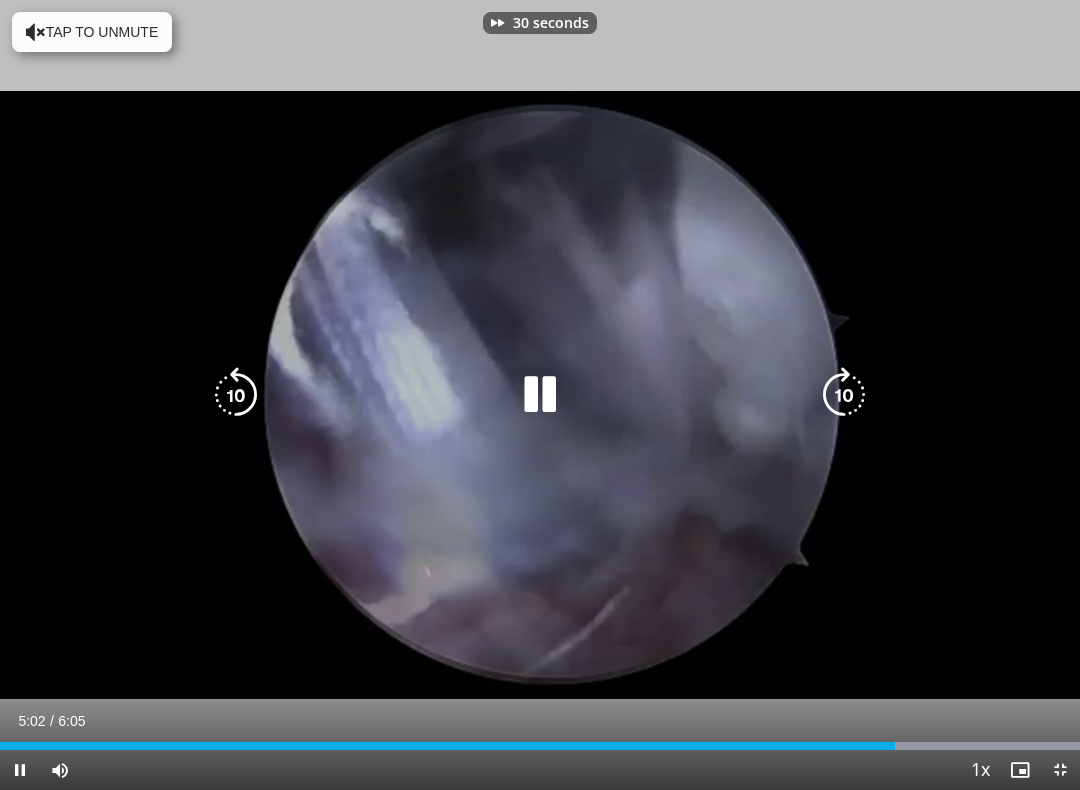 click on "30 seconds
Tap to unmute" at bounding box center [540, 395] 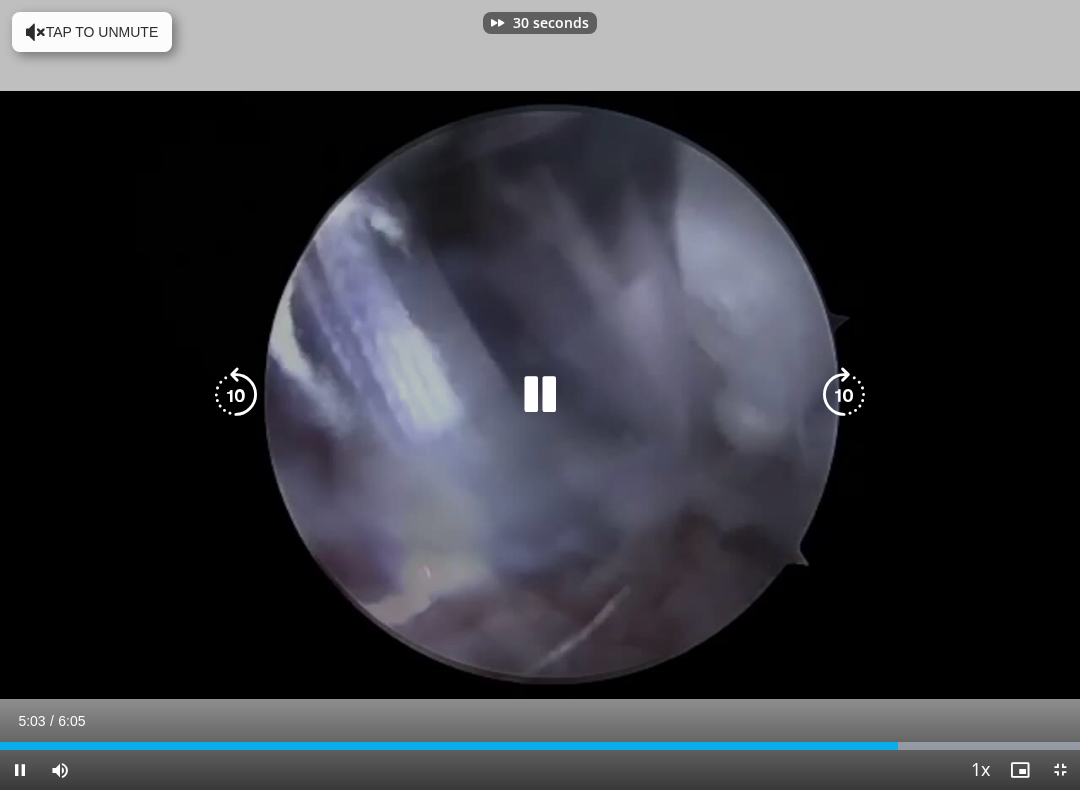 click at bounding box center [844, 395] 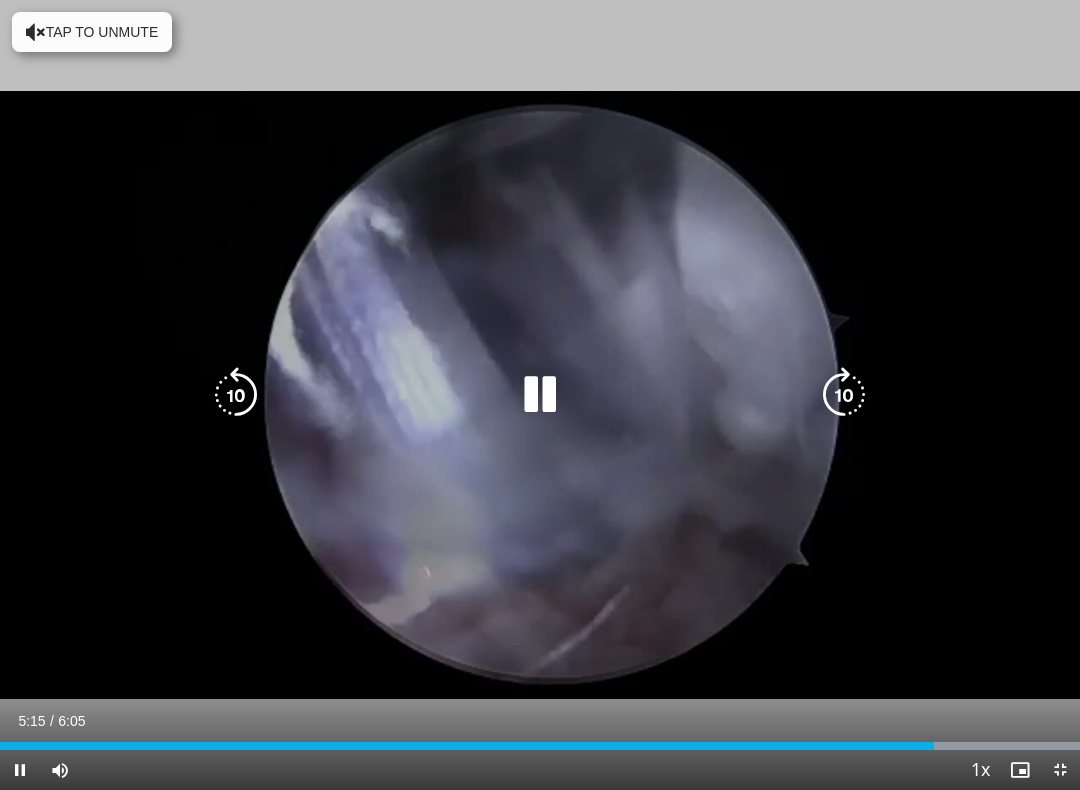 click at bounding box center [844, 395] 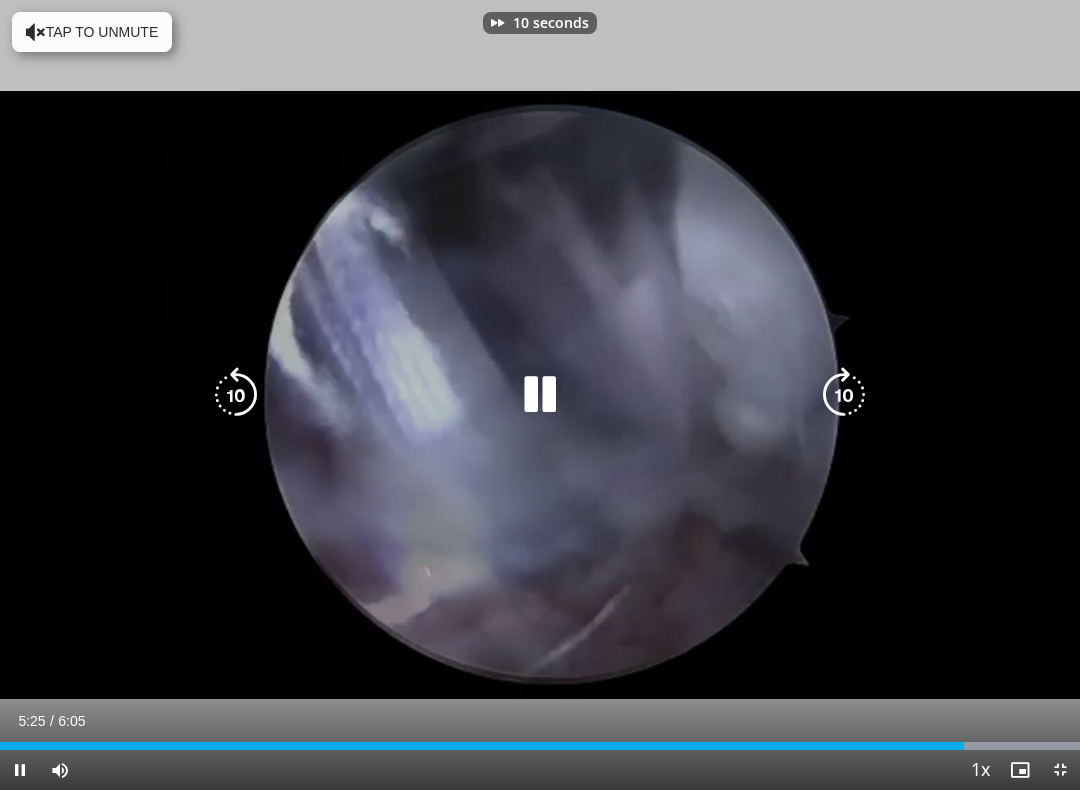 click at bounding box center [844, 395] 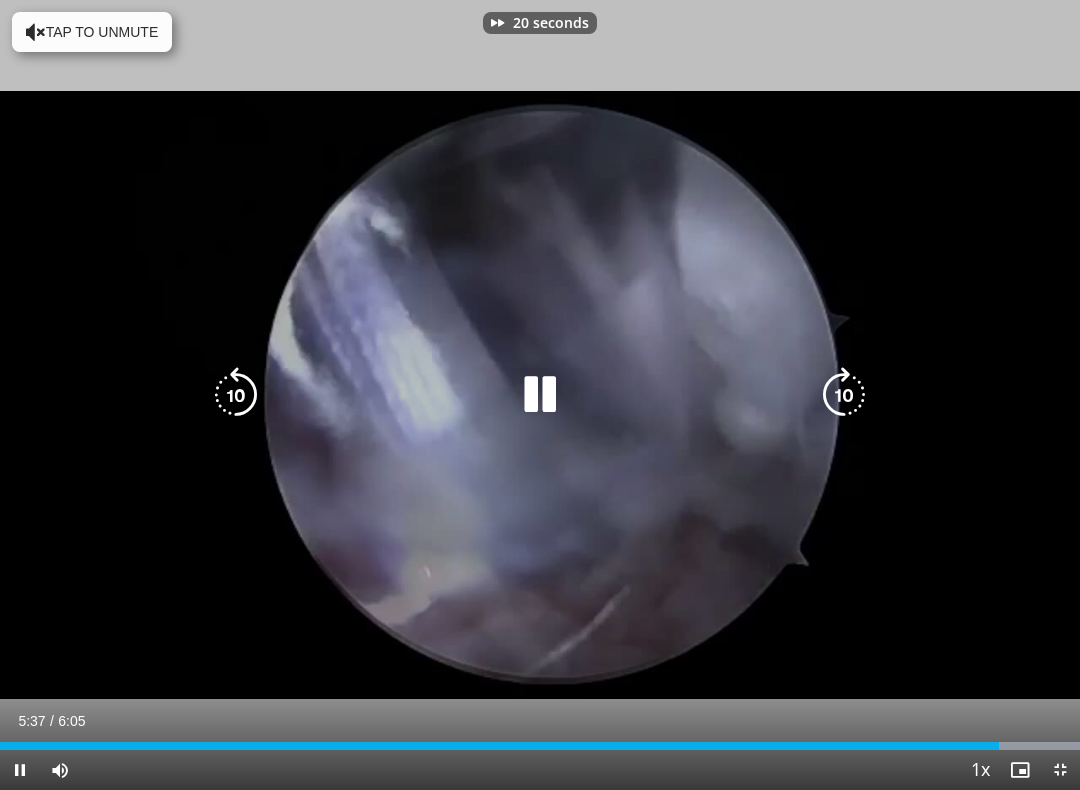 click on "0:22
Tap to unmute" at bounding box center (540, 395) 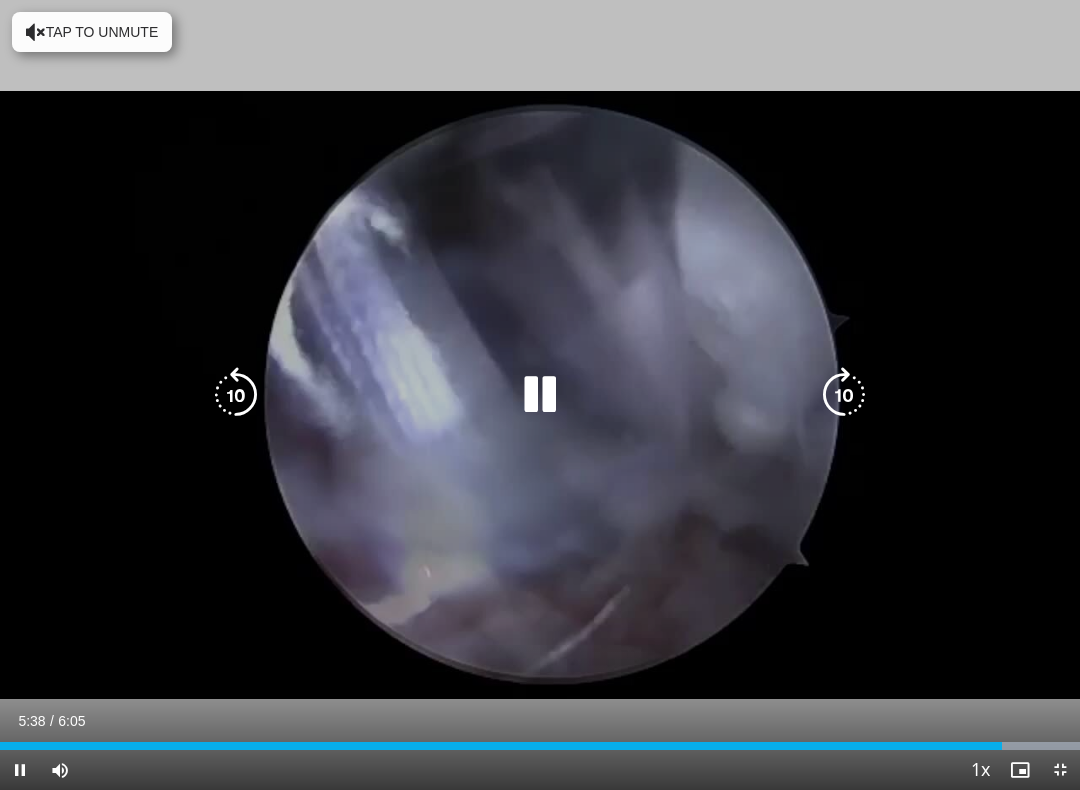 click at bounding box center [844, 395] 